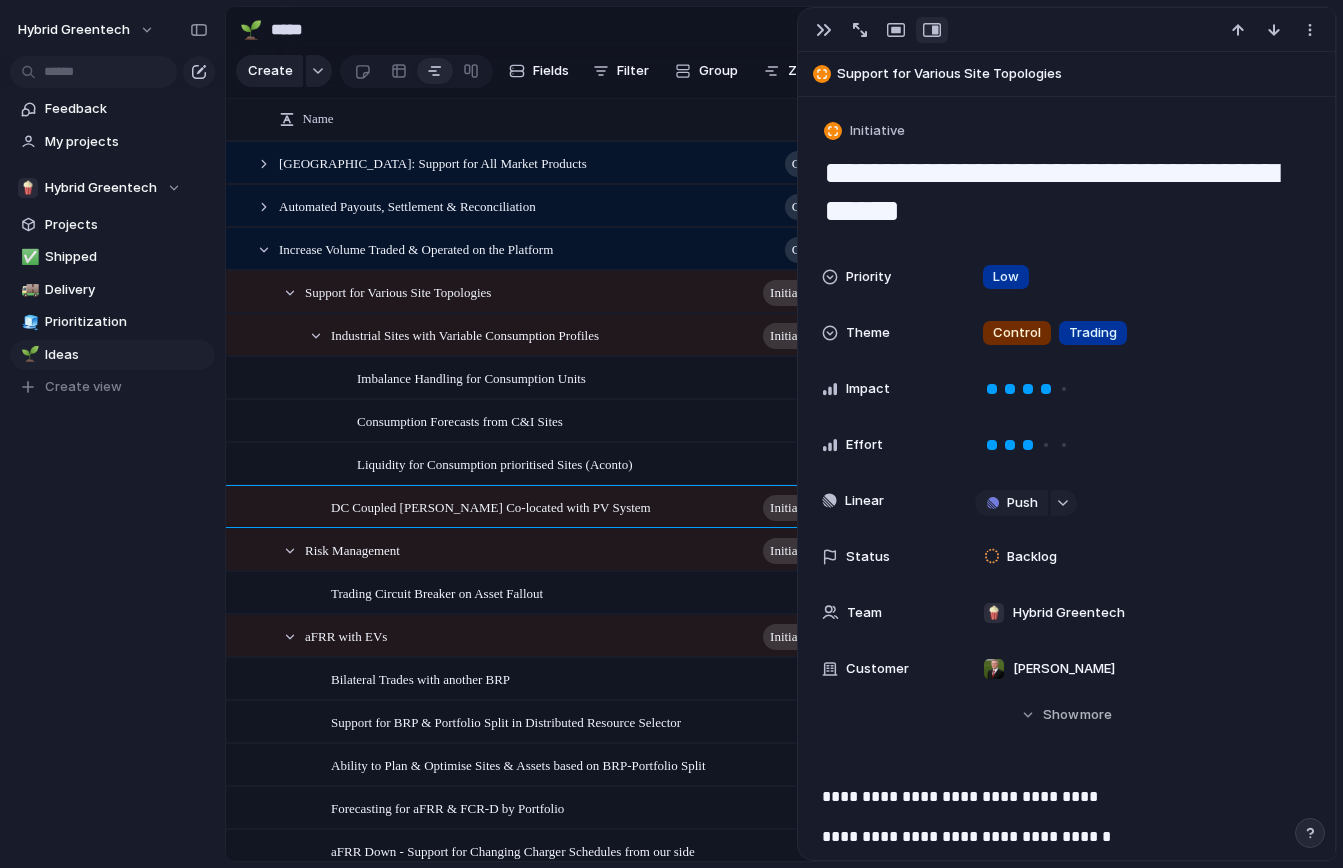 scroll, scrollTop: 0, scrollLeft: 0, axis: both 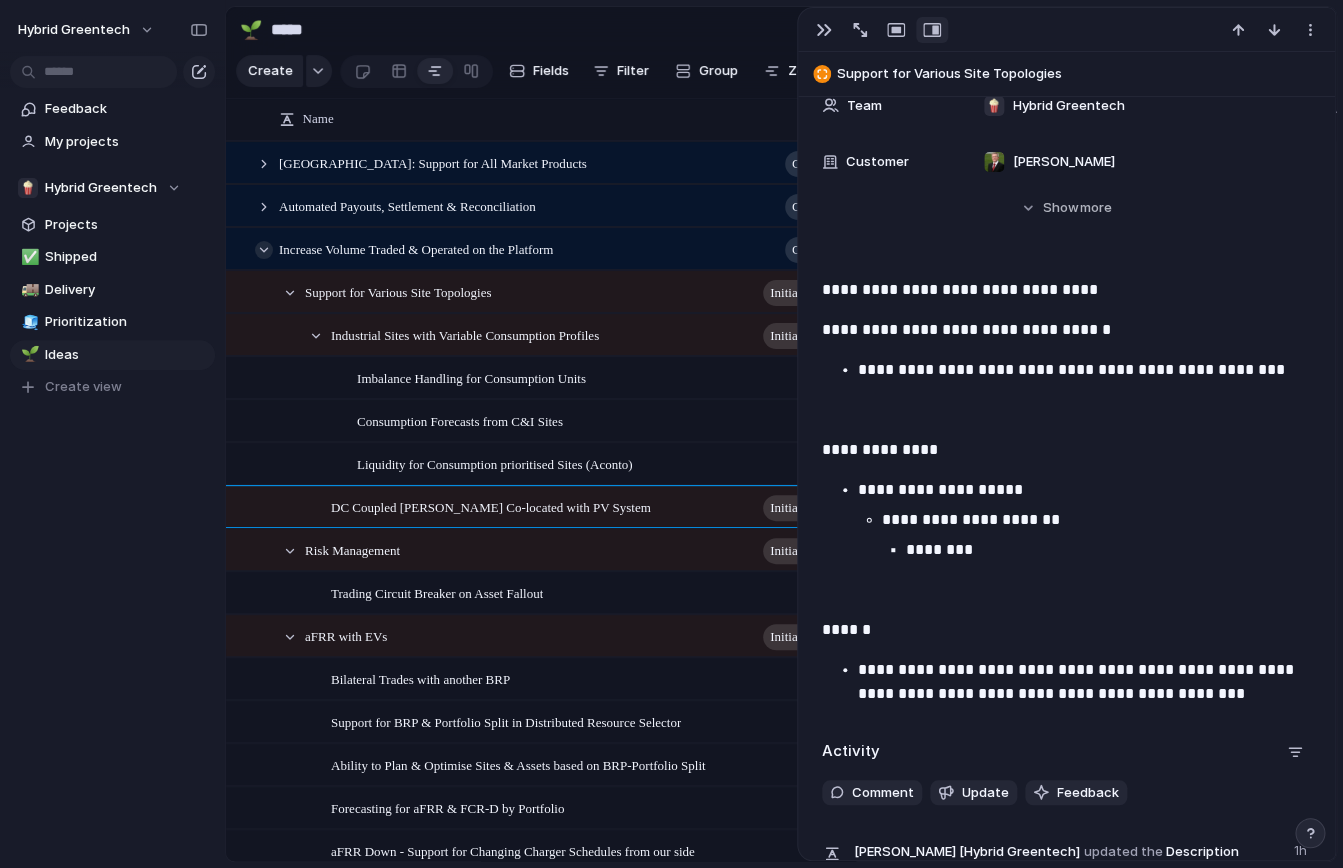 click at bounding box center [264, 250] 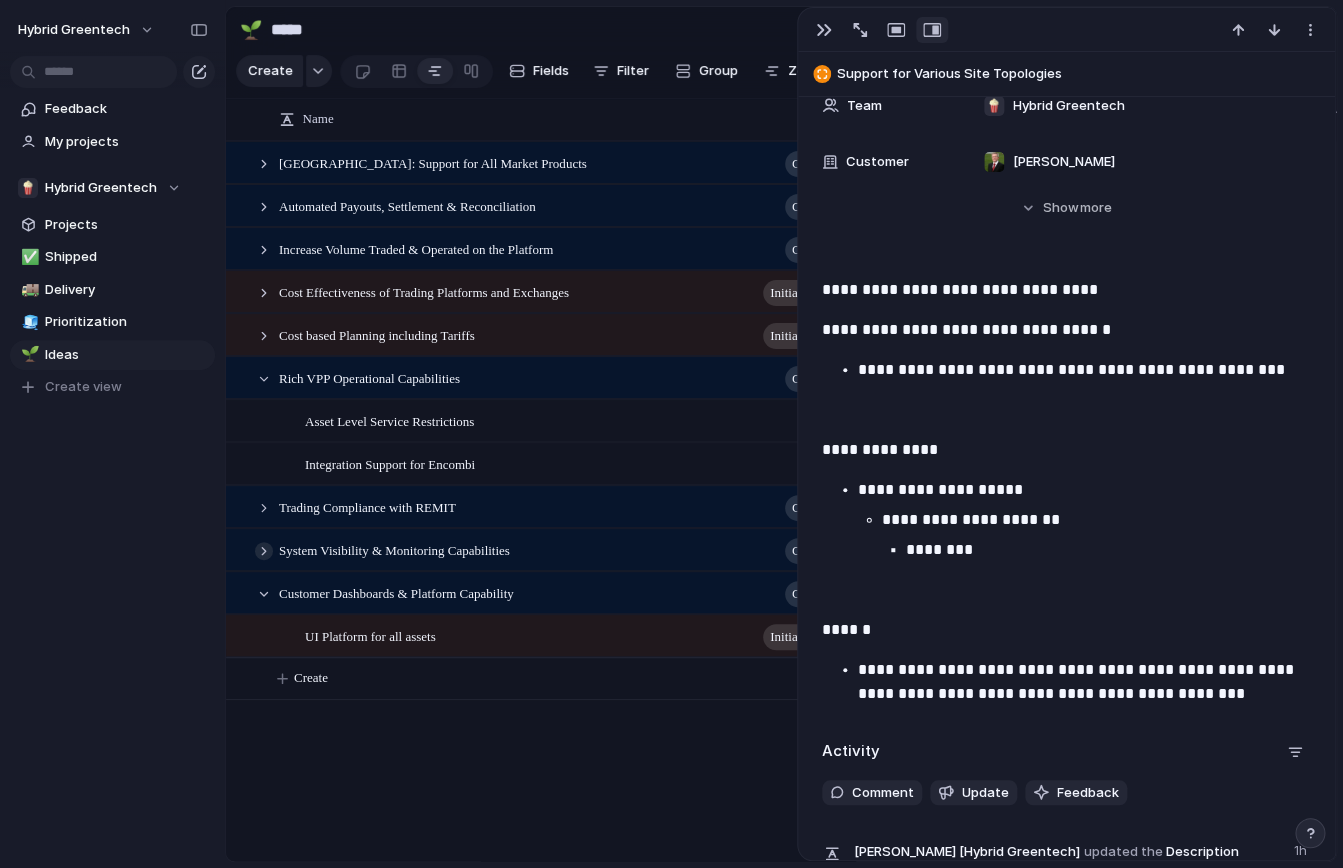 click at bounding box center [264, 551] 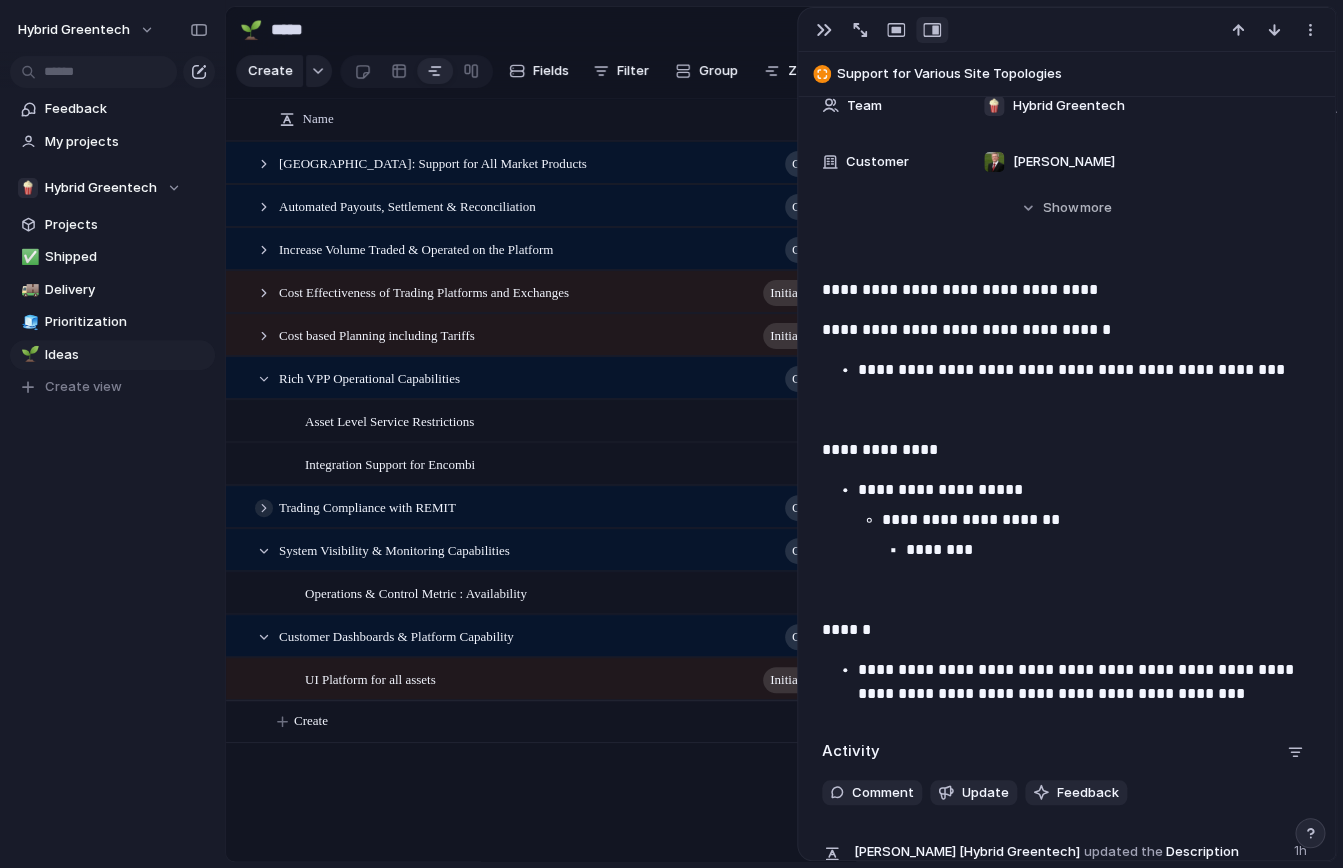 click at bounding box center [264, 508] 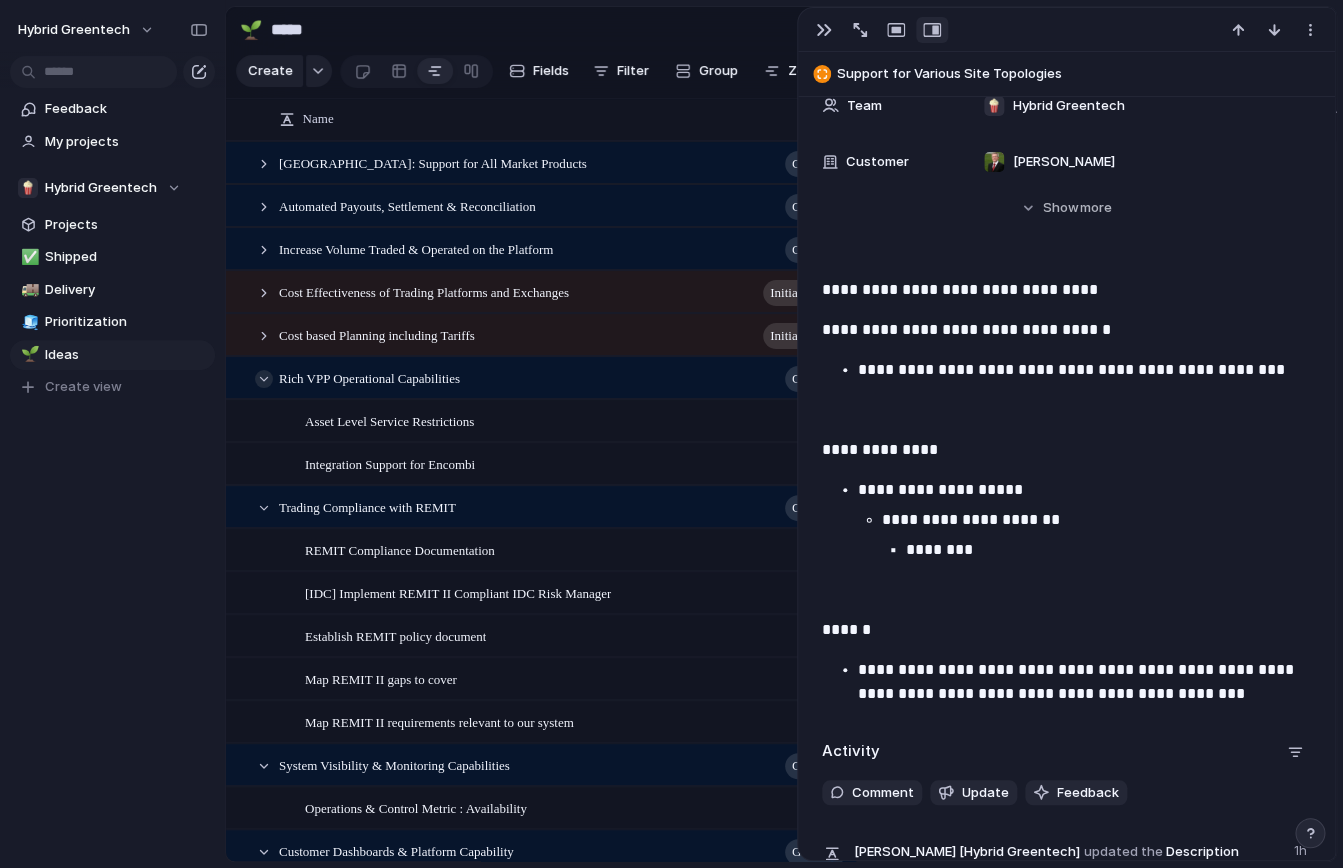 click at bounding box center (264, 379) 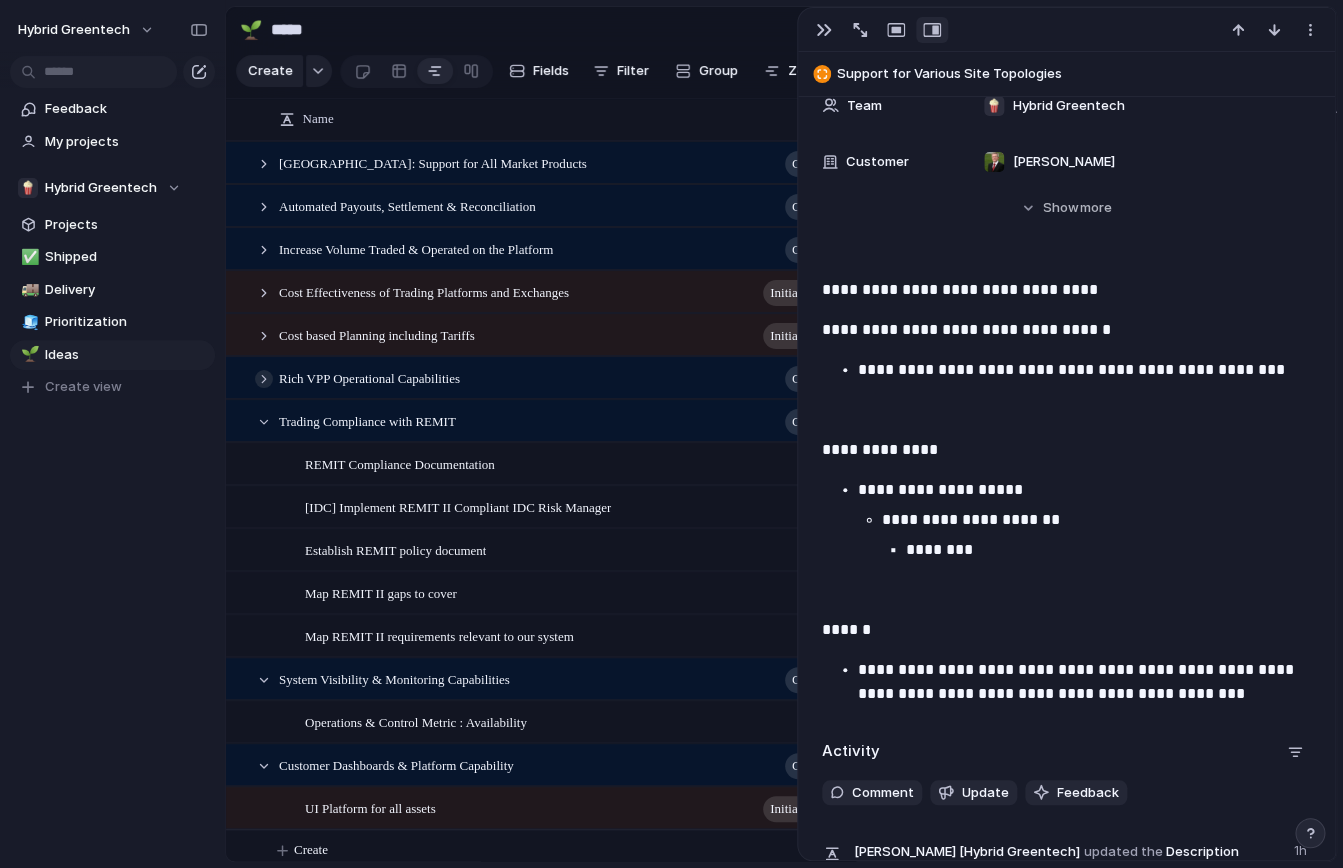 click at bounding box center (264, 379) 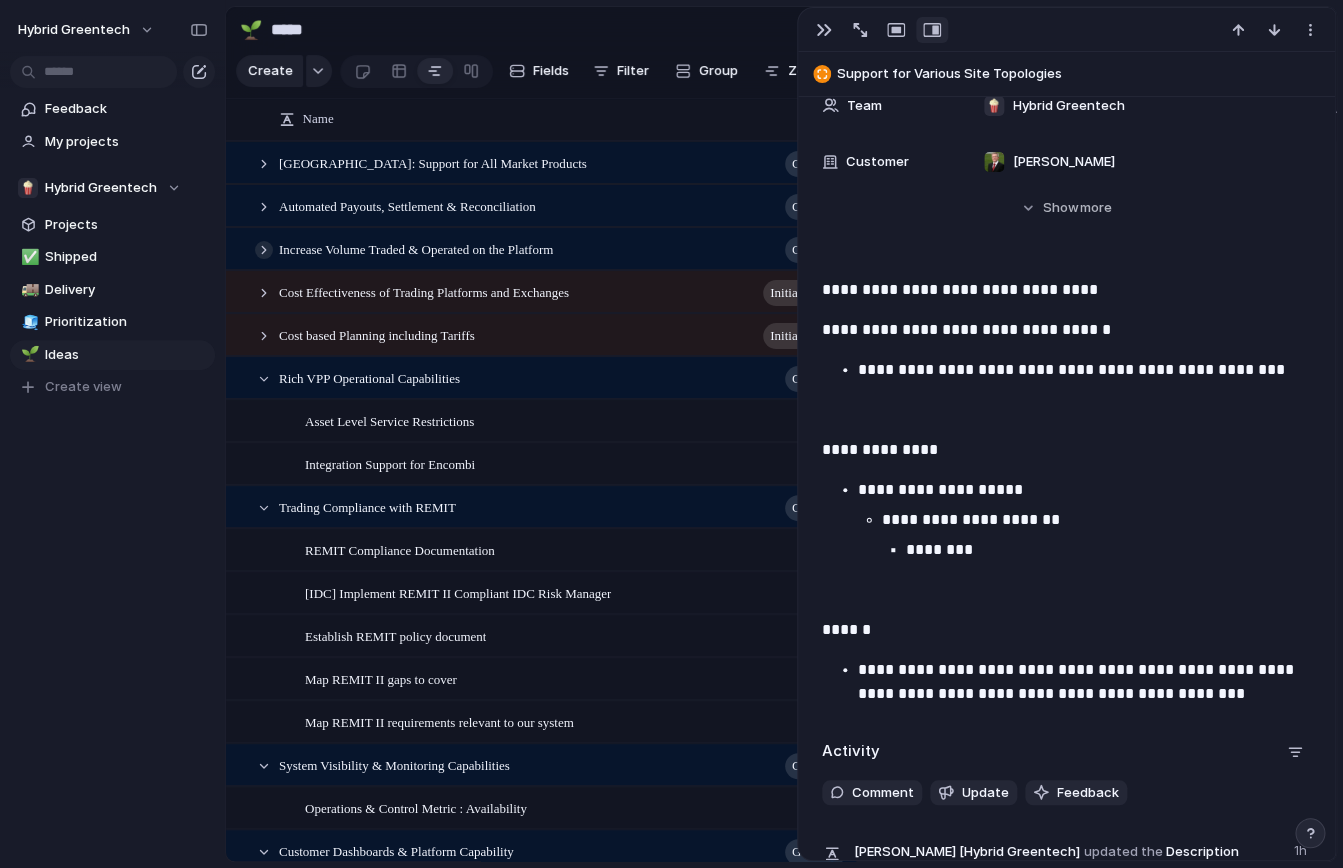 click at bounding box center [264, 250] 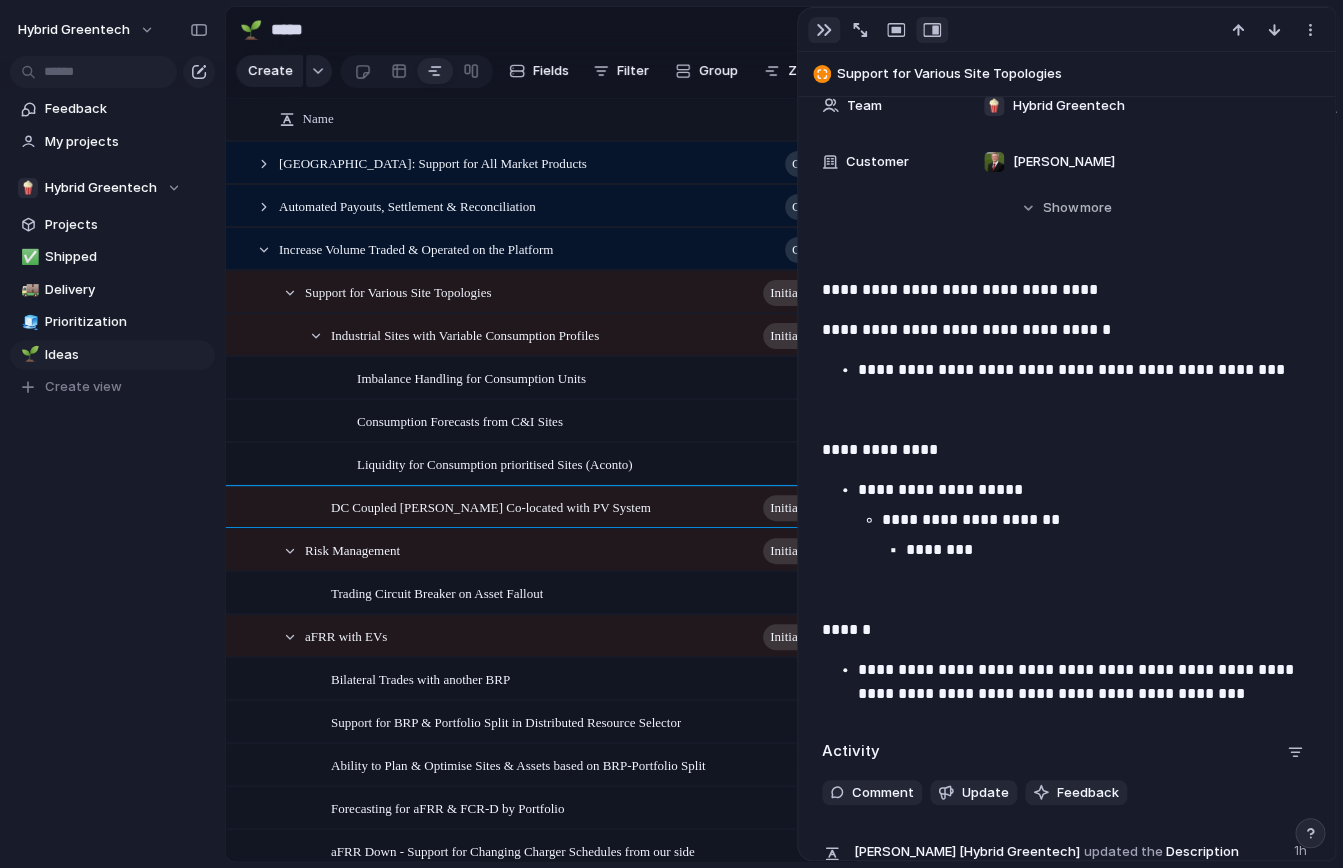 click at bounding box center (824, 30) 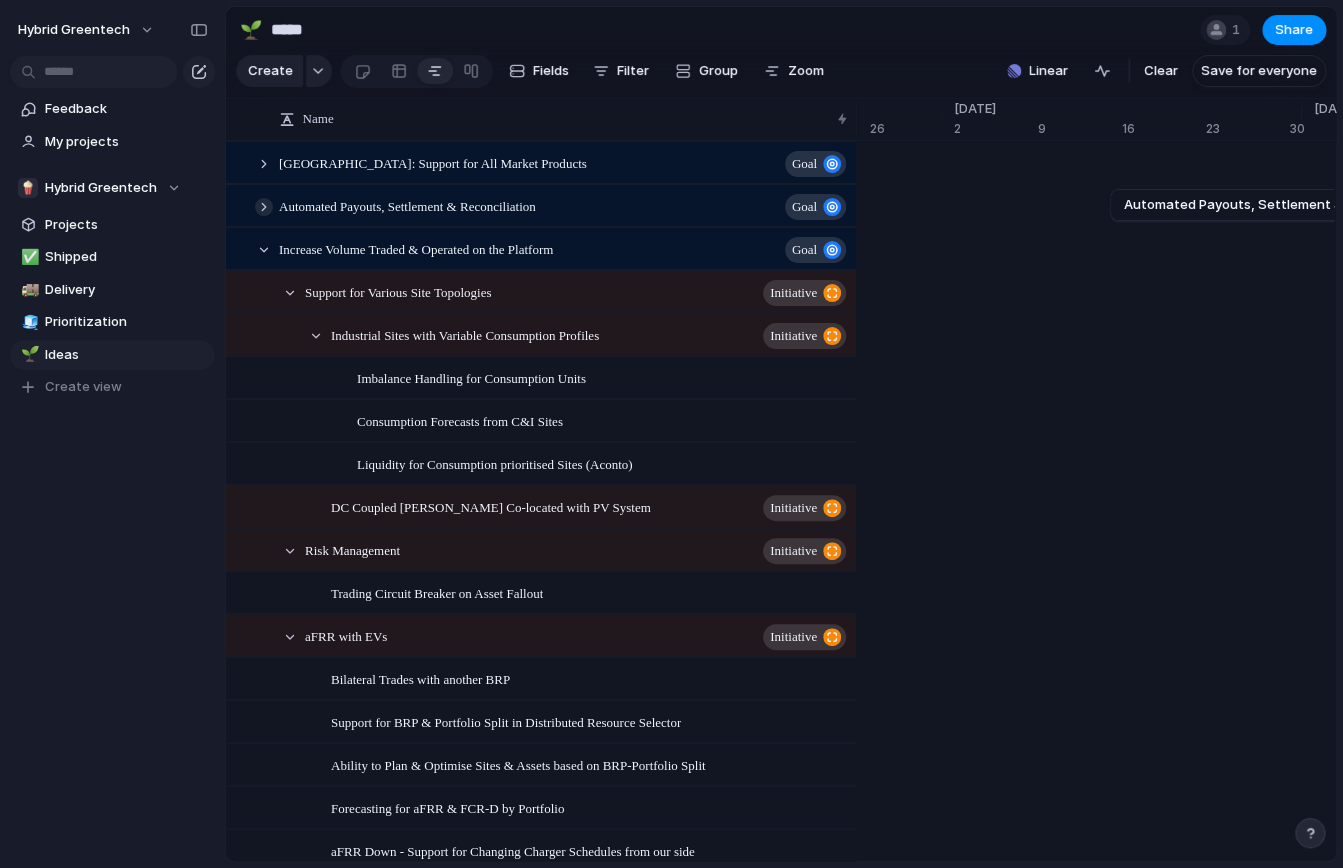 click at bounding box center [264, 207] 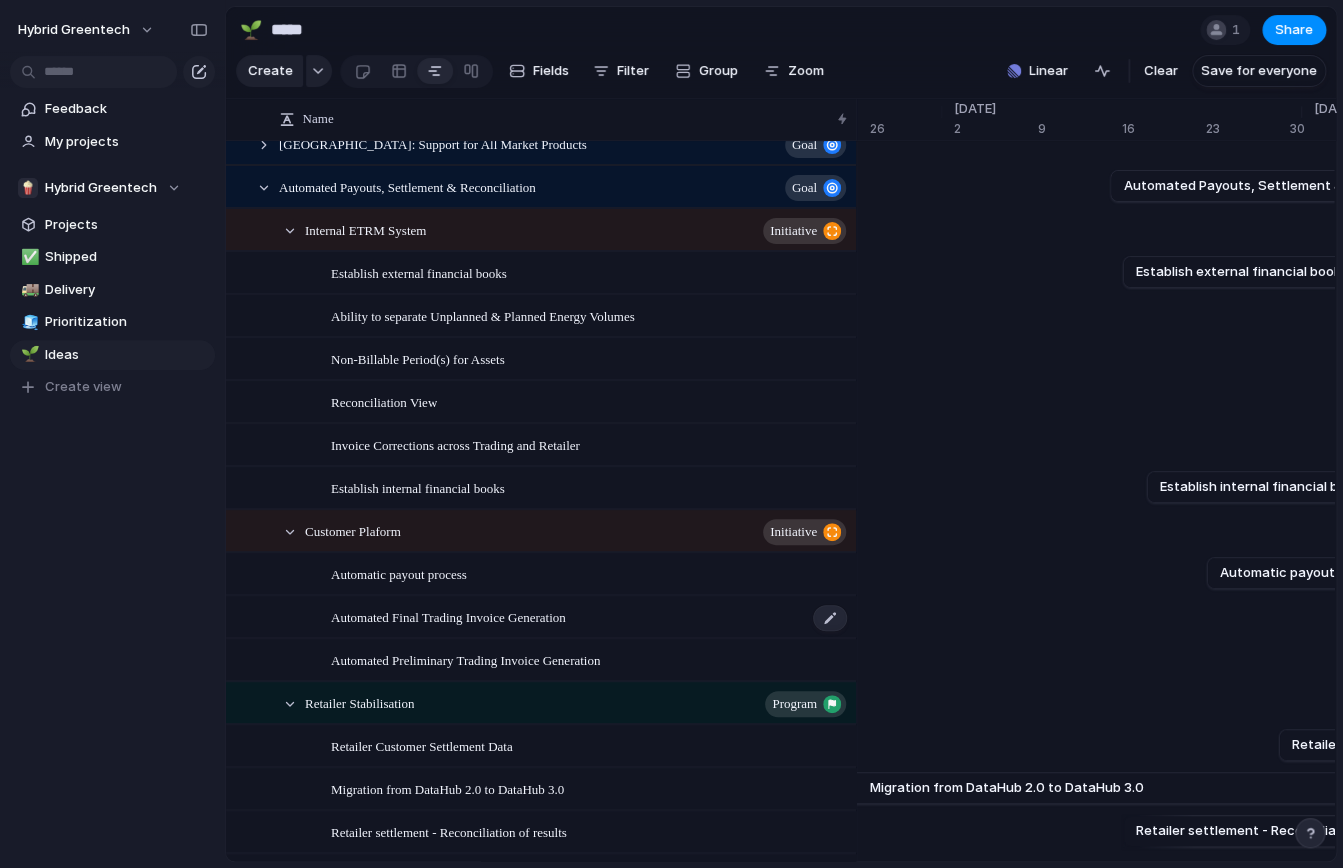 scroll, scrollTop: 18, scrollLeft: 0, axis: vertical 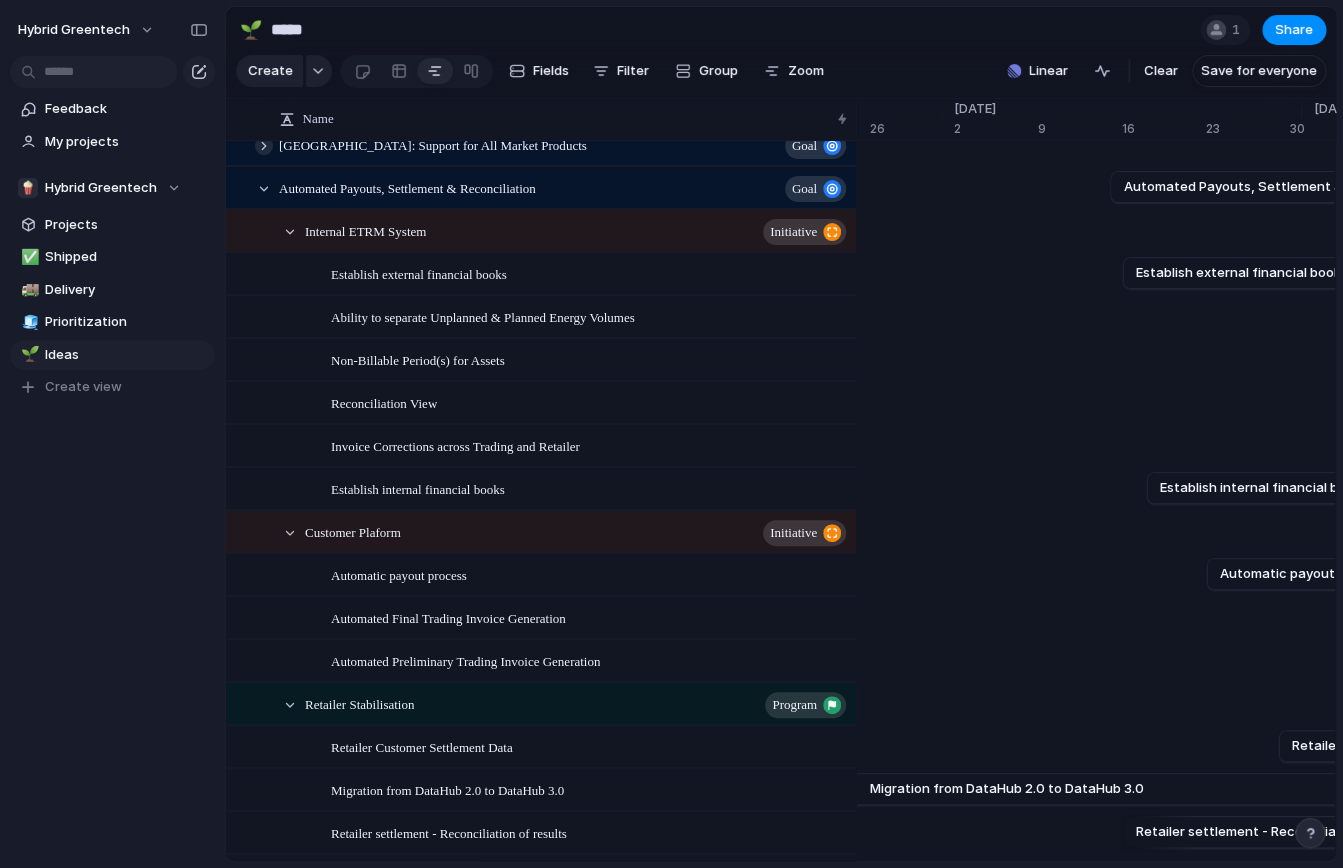click at bounding box center [264, 146] 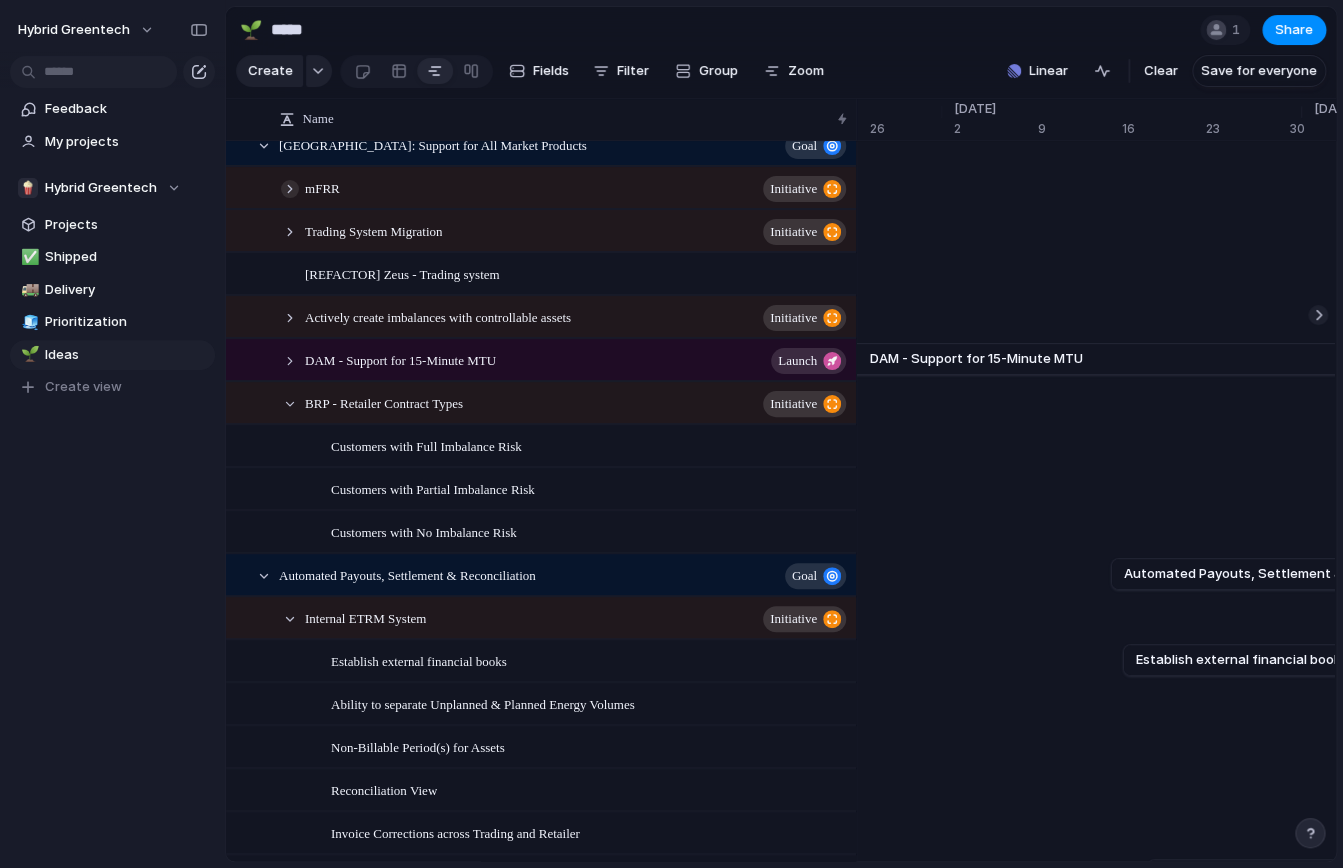 click at bounding box center (290, 189) 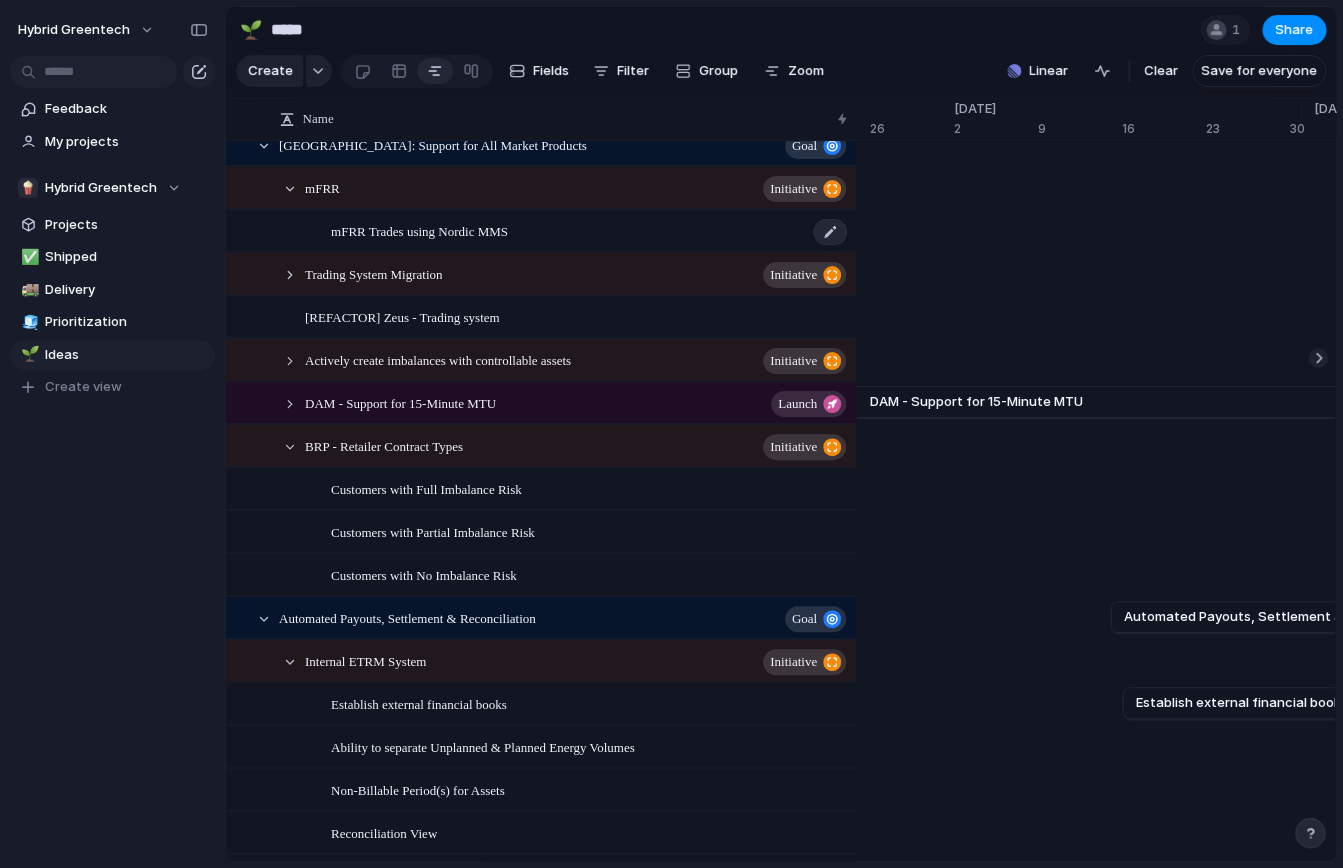 click on "mFRR Trades using Nordic MMS" at bounding box center [419, 230] 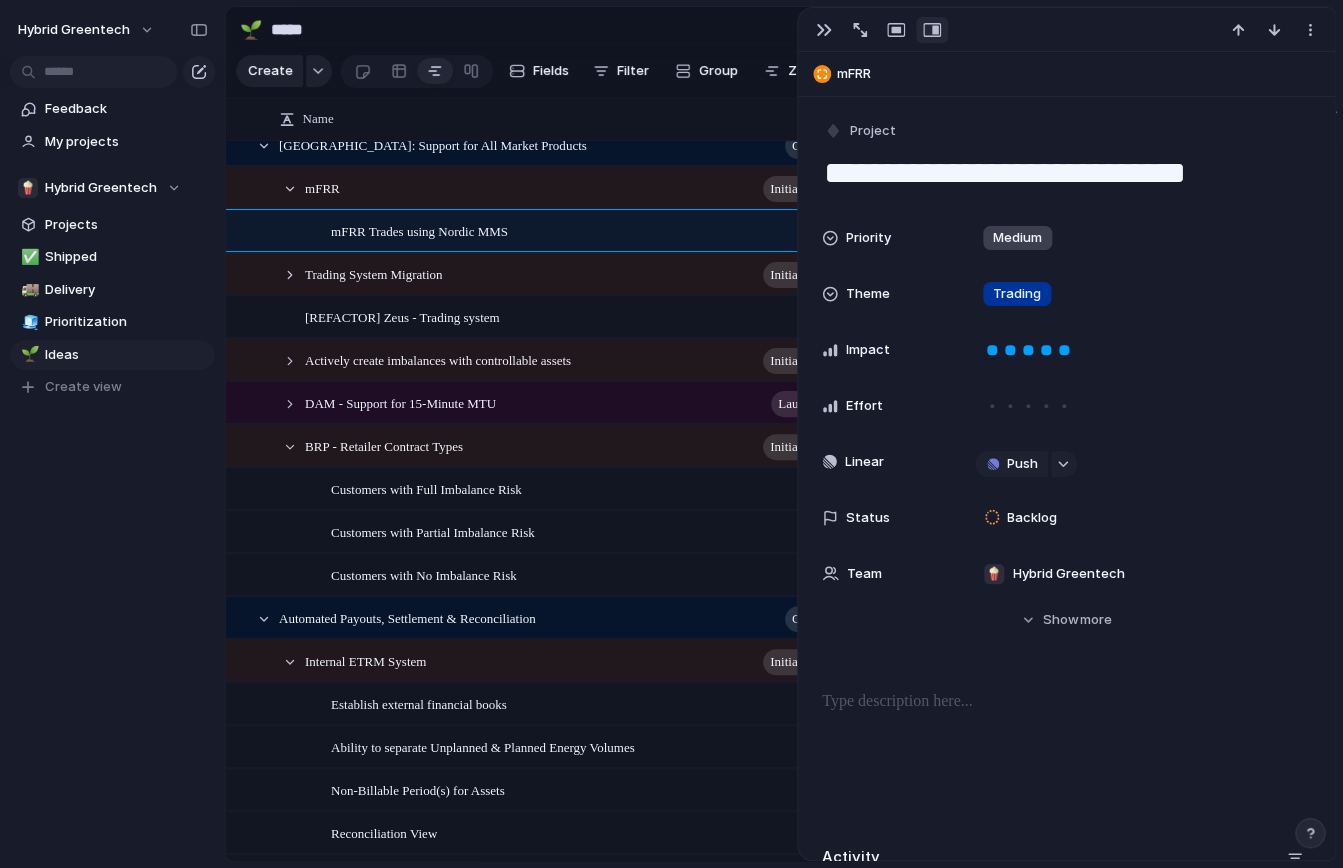 click on "Project" at bounding box center (1066, 131) 